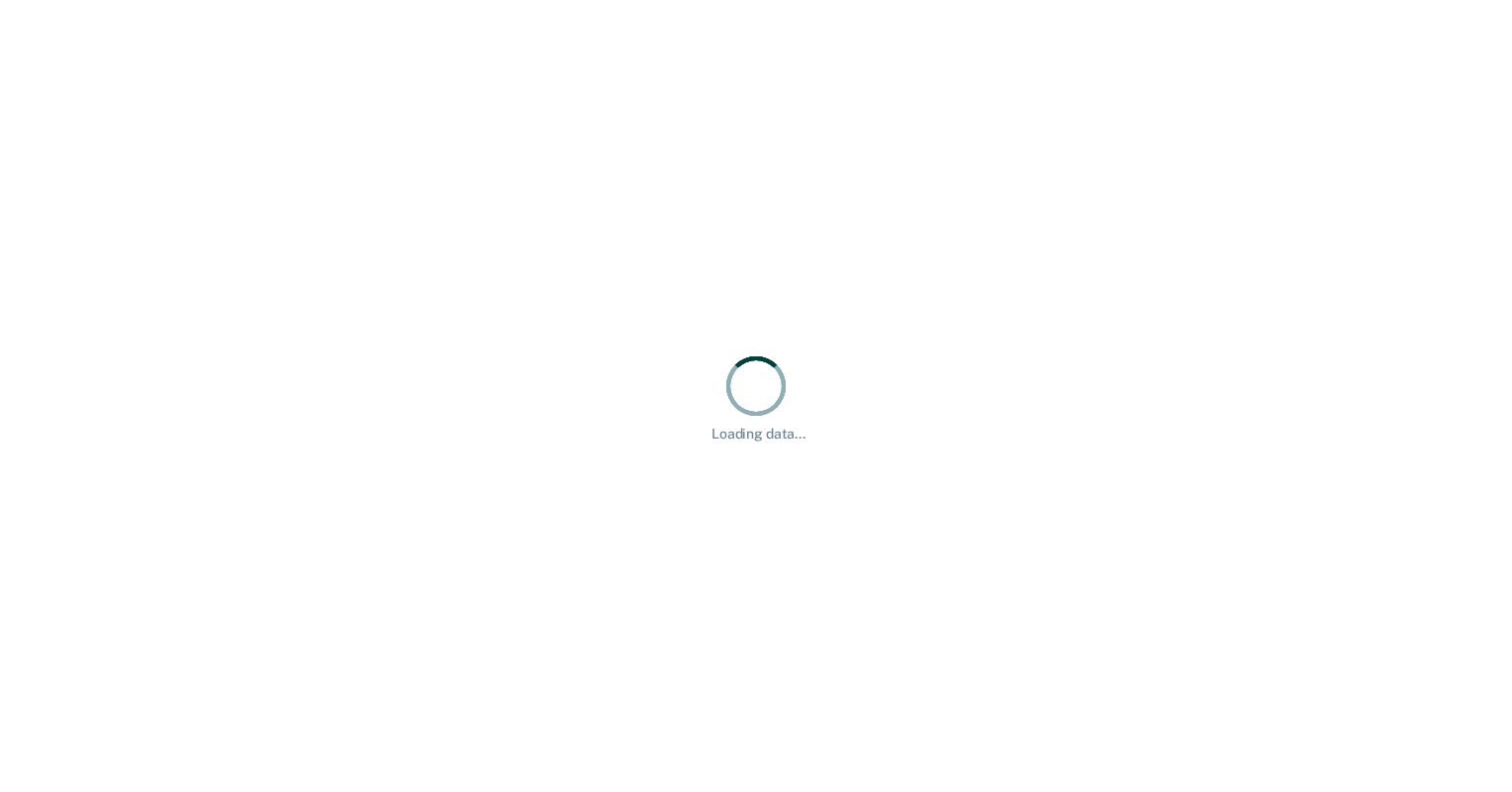 scroll, scrollTop: 0, scrollLeft: 0, axis: both 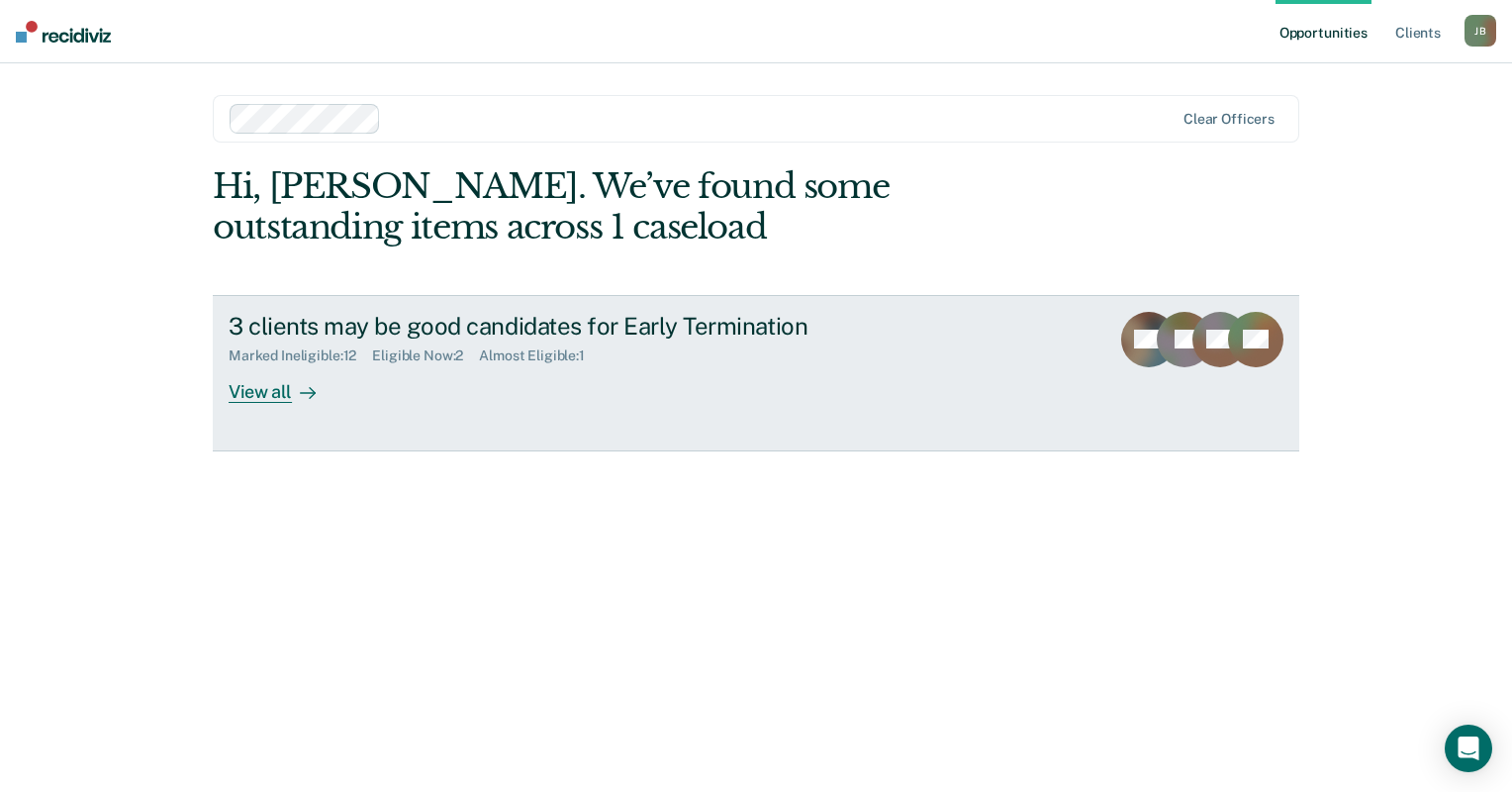 click on "View all" at bounding box center [284, 383] 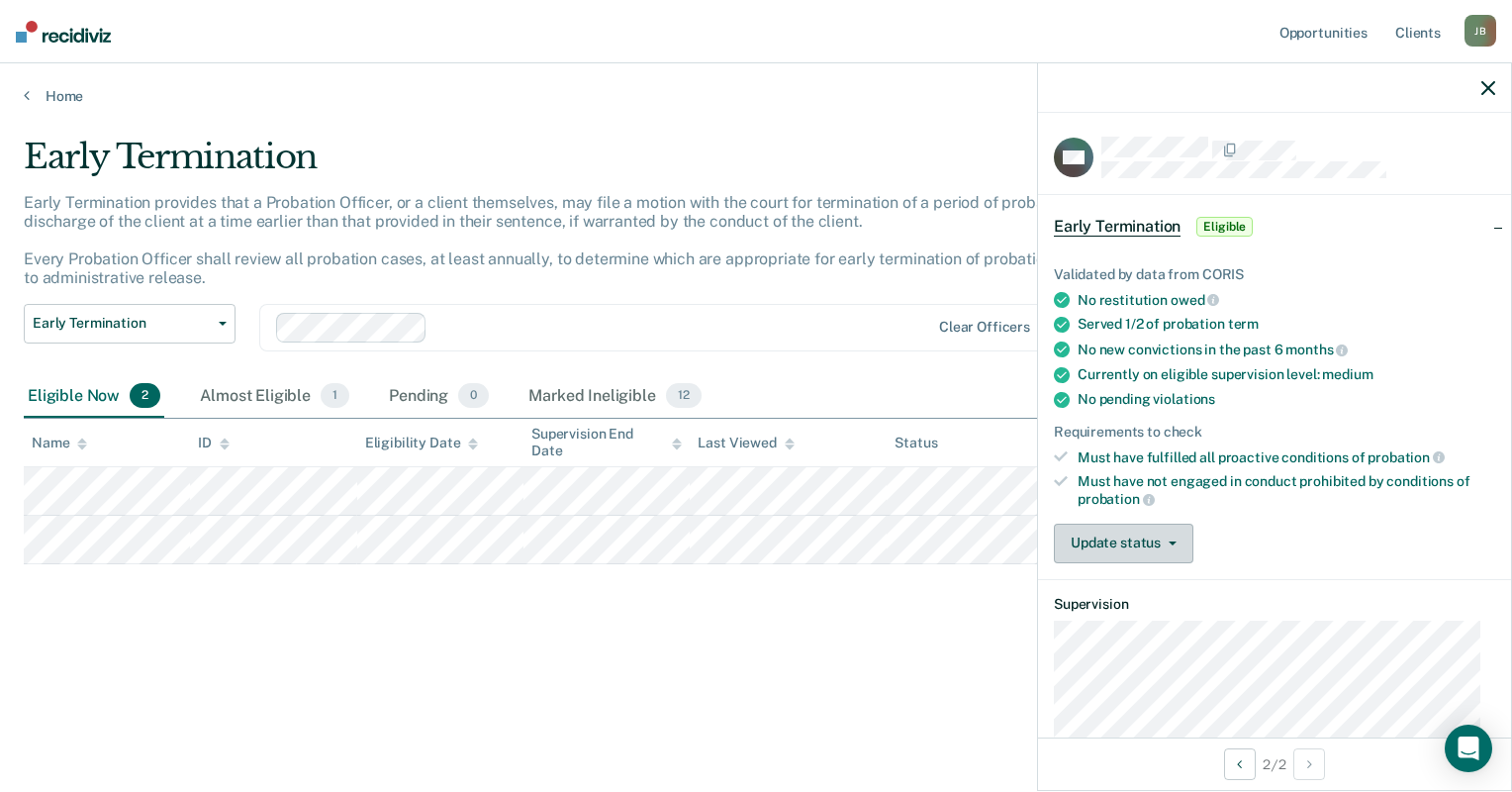 click on "Update status" at bounding box center [1123, 544] 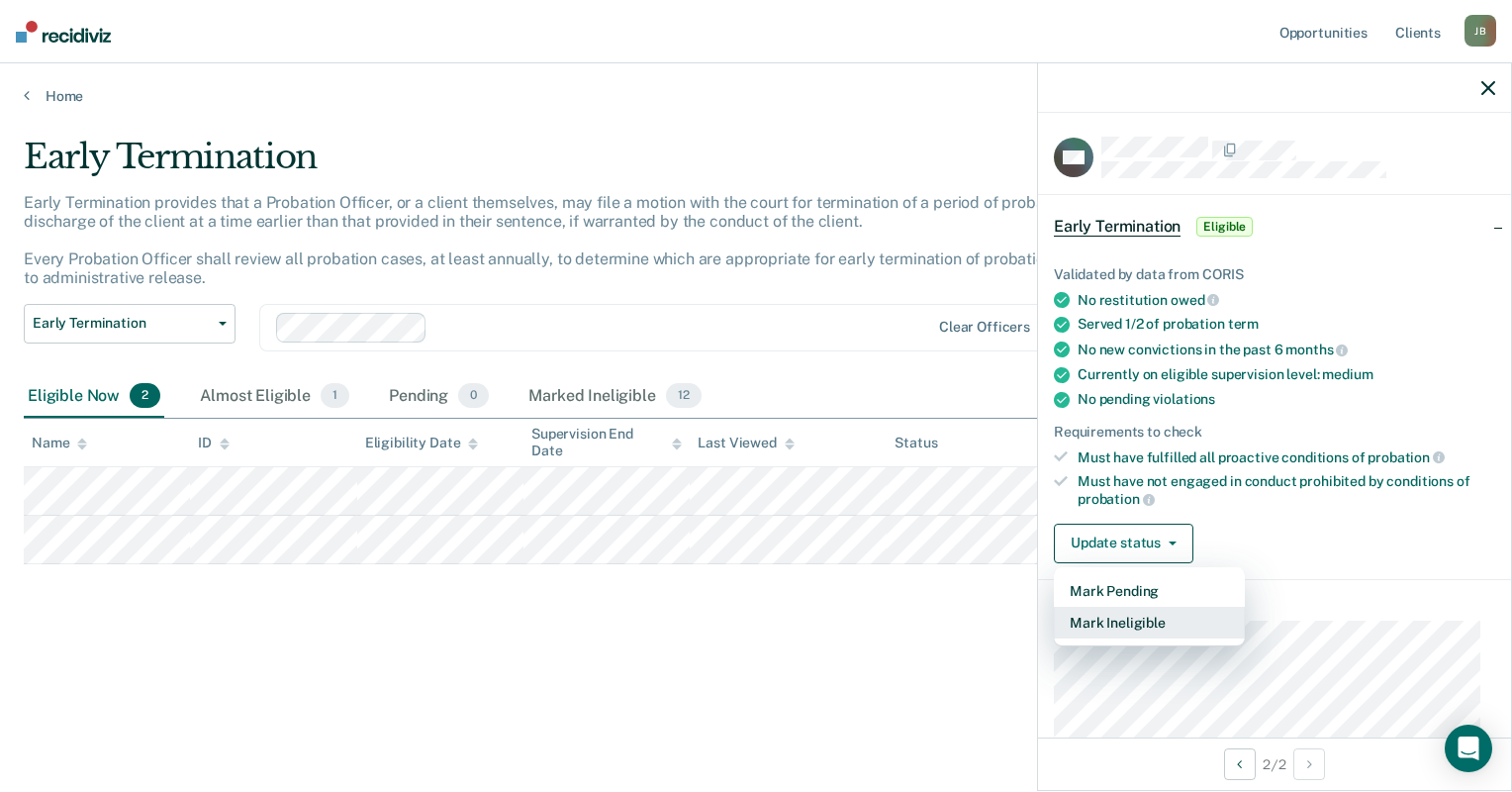 click on "Mark Ineligible" at bounding box center (1149, 623) 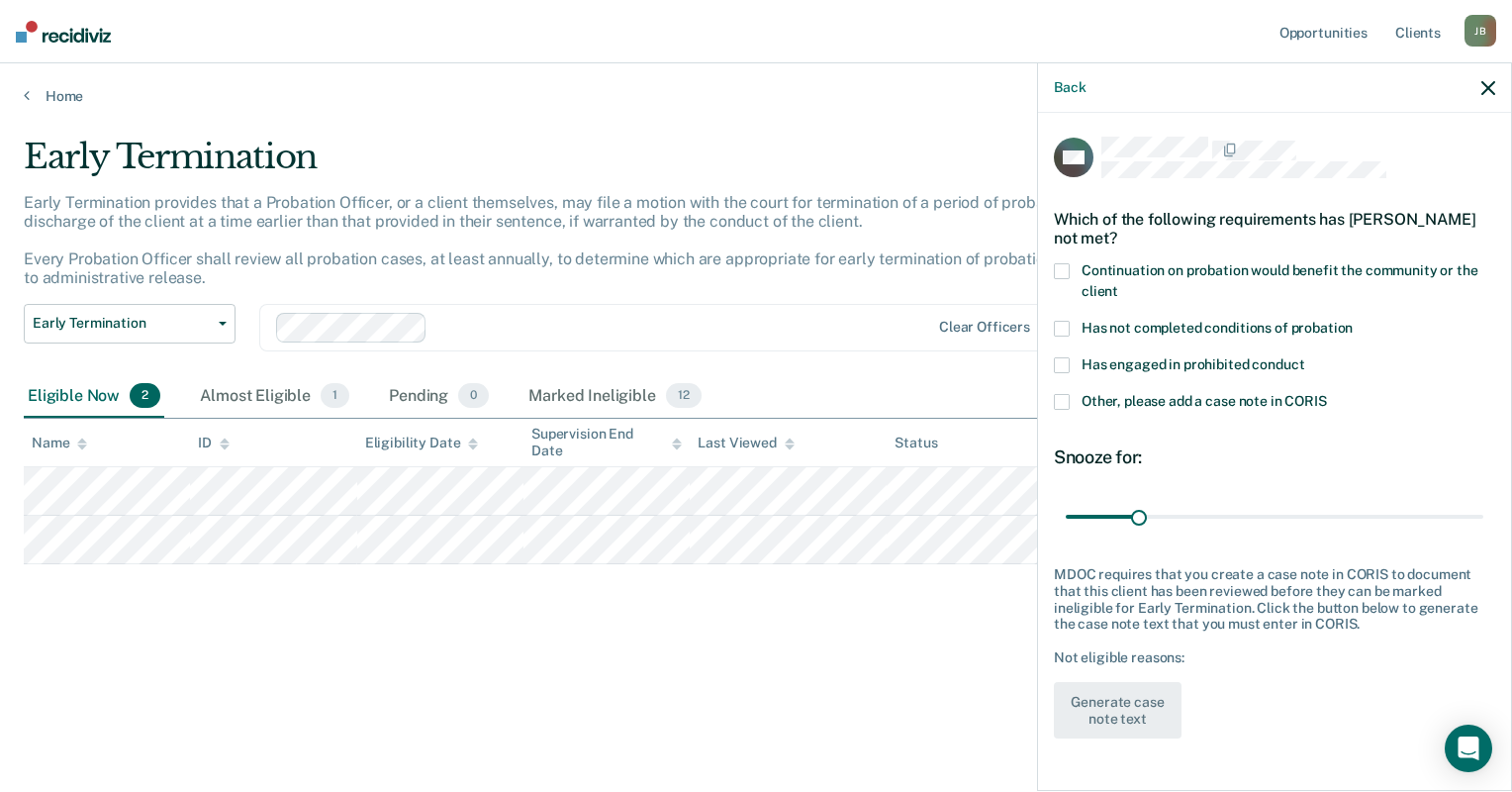 click at bounding box center [1062, 329] 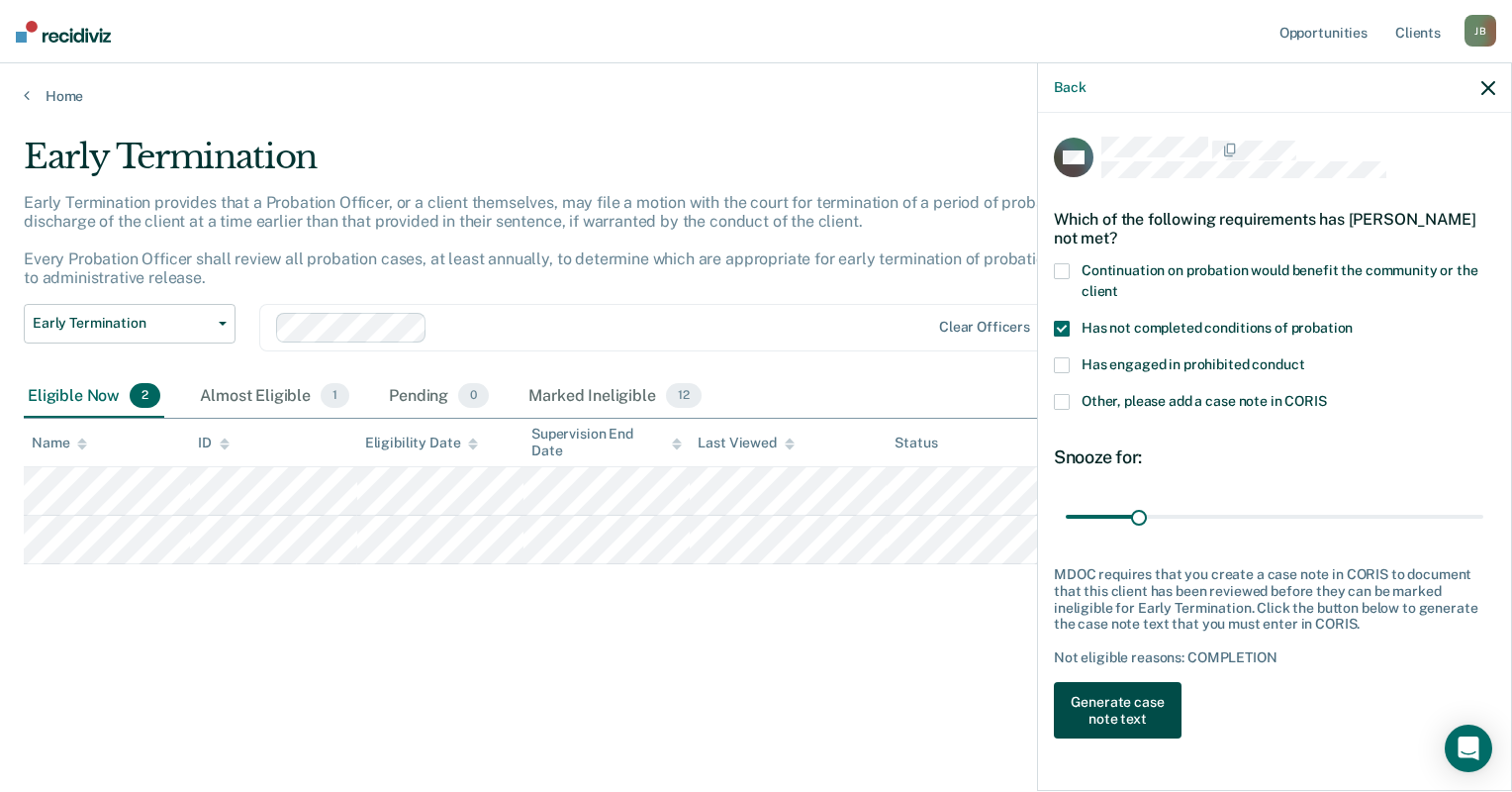 click on "Generate case note text" at bounding box center [1117, 711] 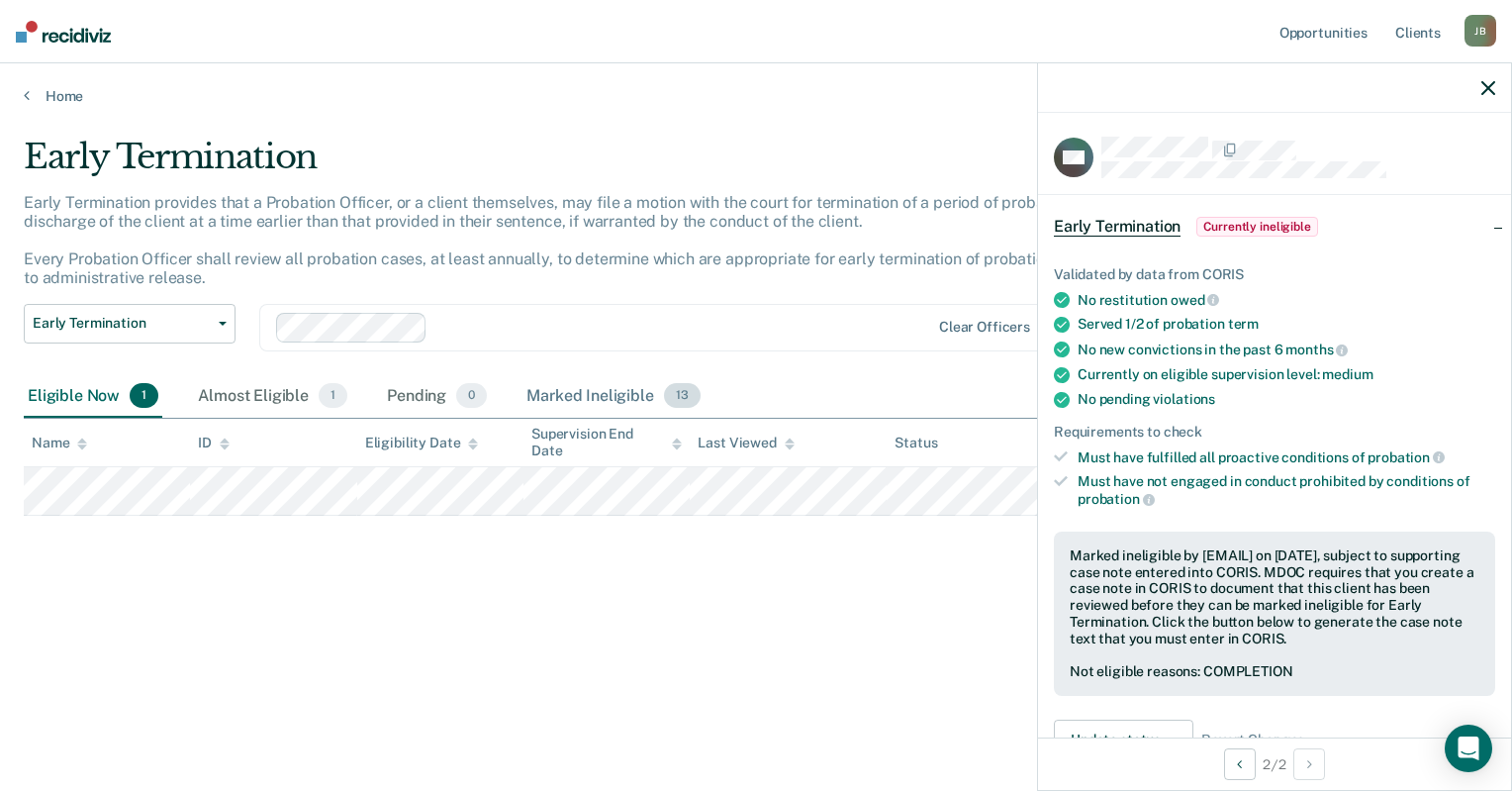 click on "Marked Ineligible 13" at bounding box center (613, 397) 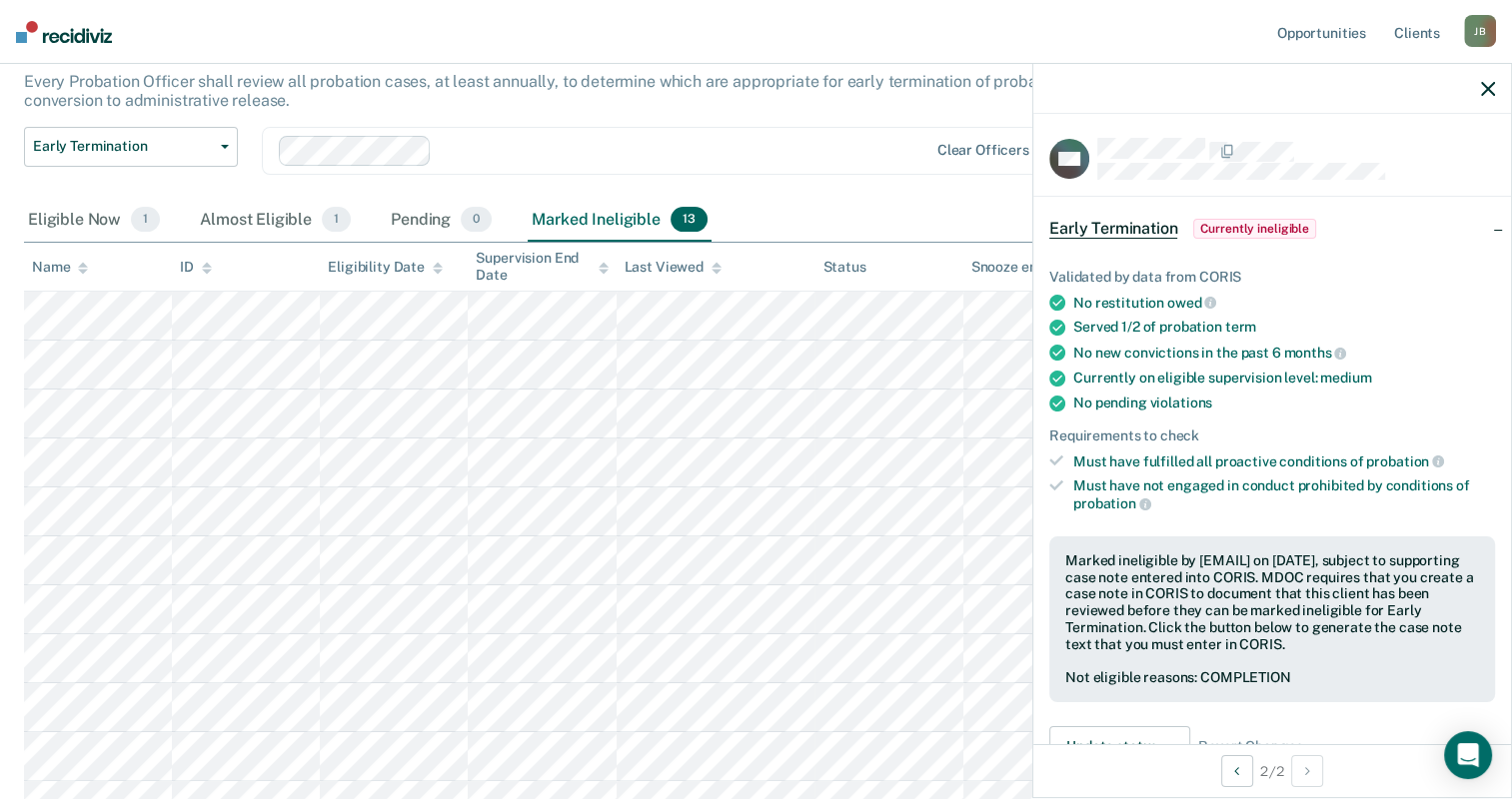 scroll, scrollTop: 400, scrollLeft: 0, axis: vertical 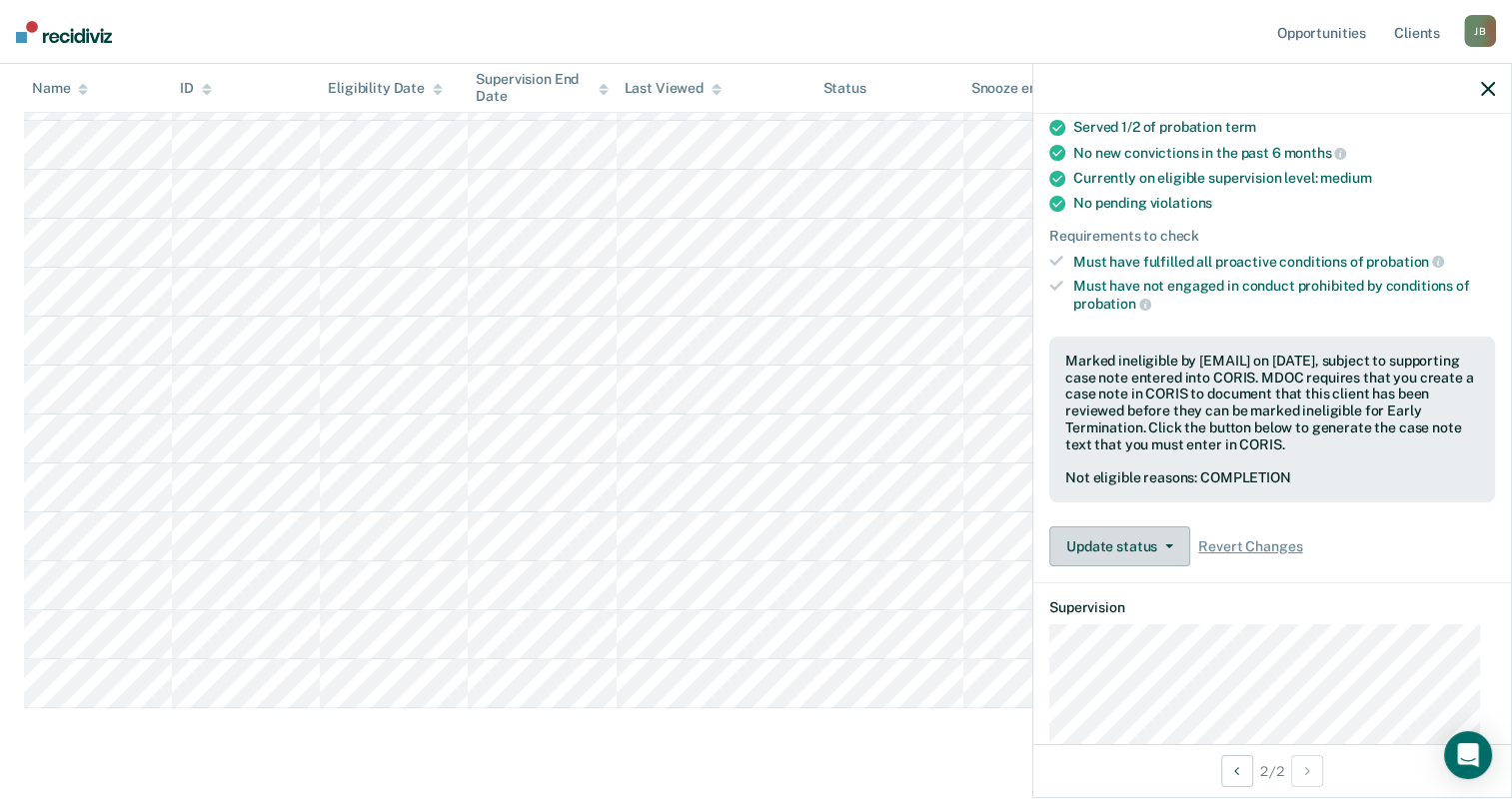 click on "Update status" at bounding box center [1119, 546] 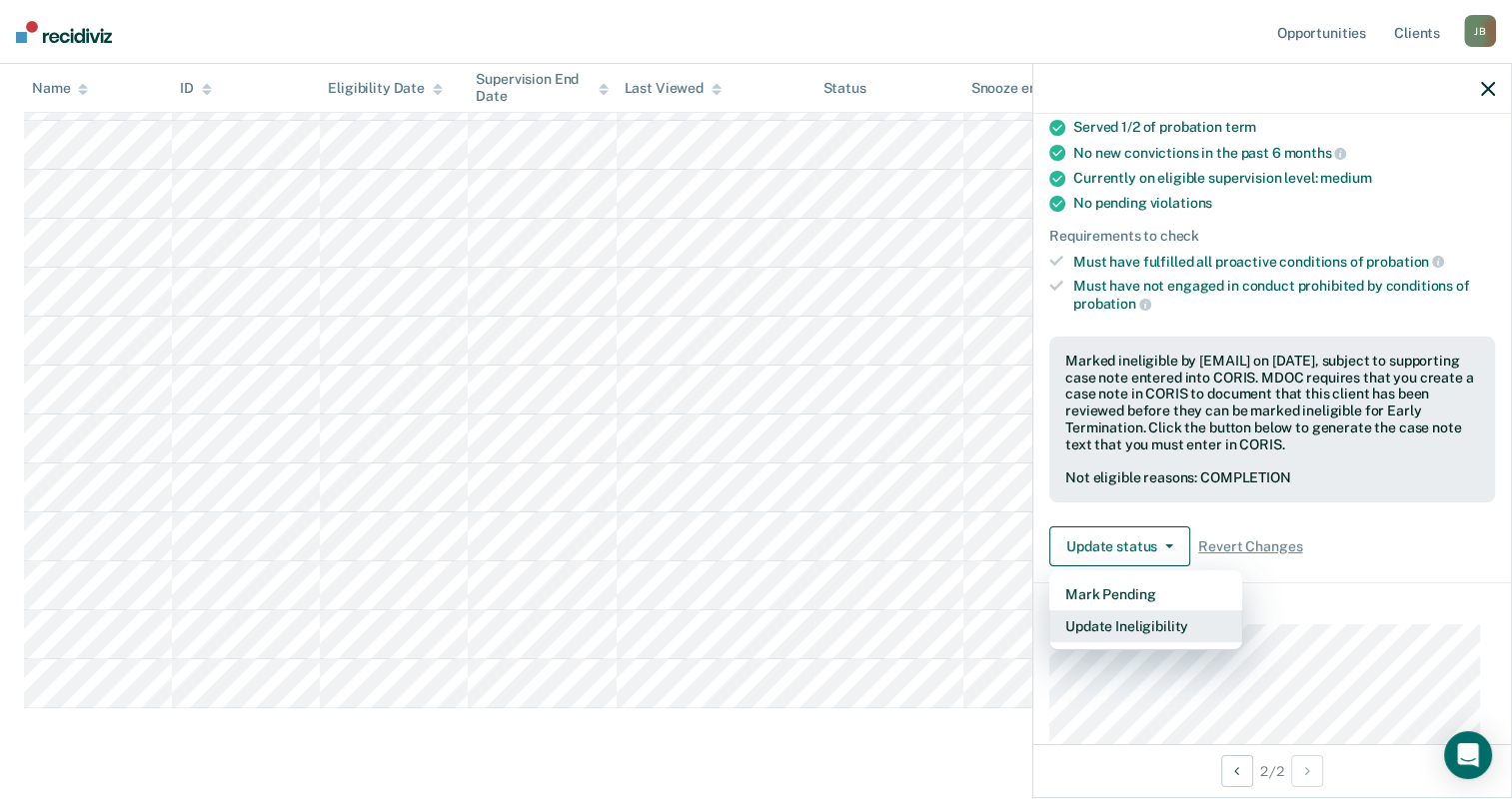 click on "Update Ineligibility" at bounding box center [1145, 626] 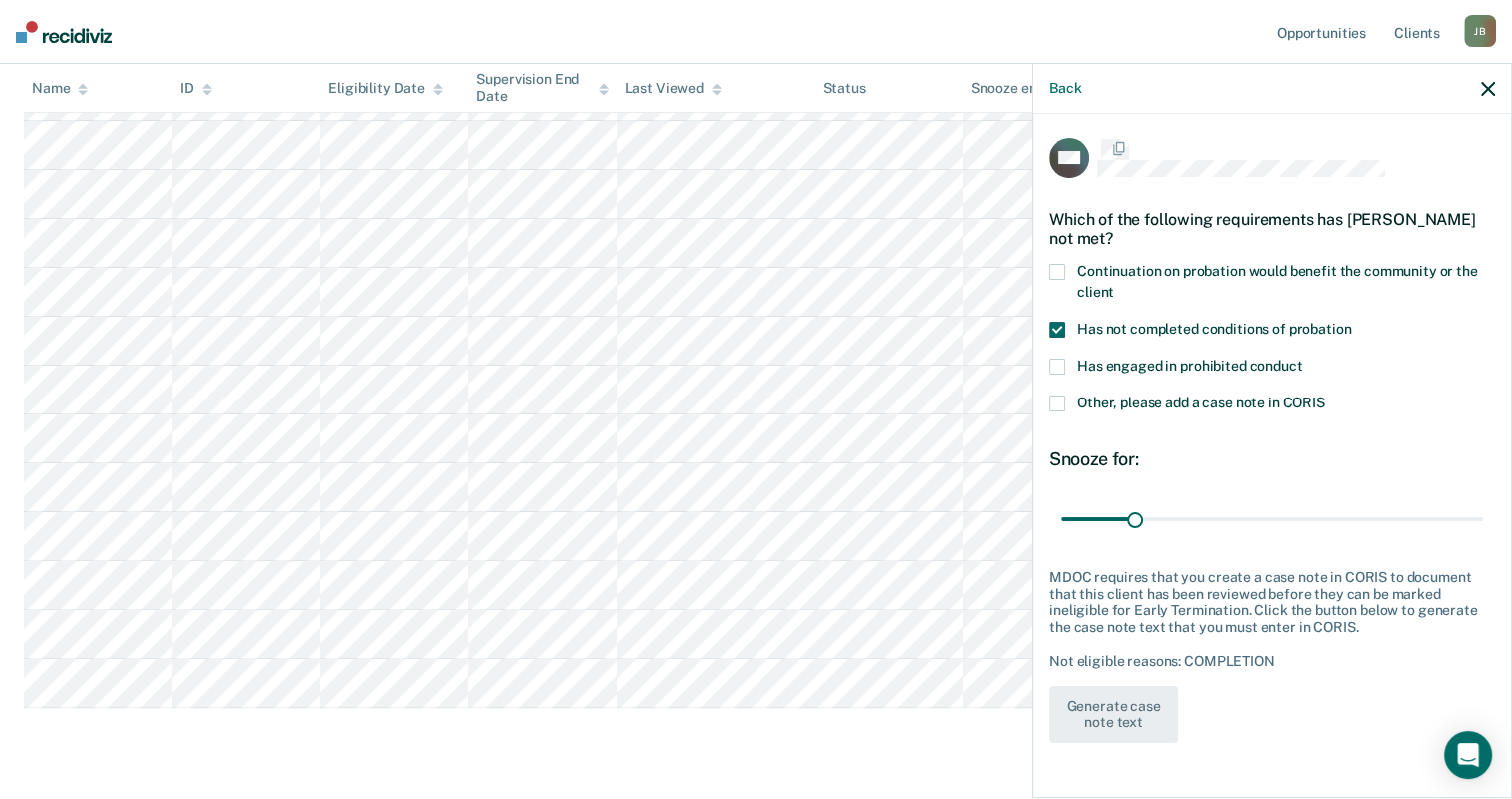 scroll, scrollTop: 0, scrollLeft: 0, axis: both 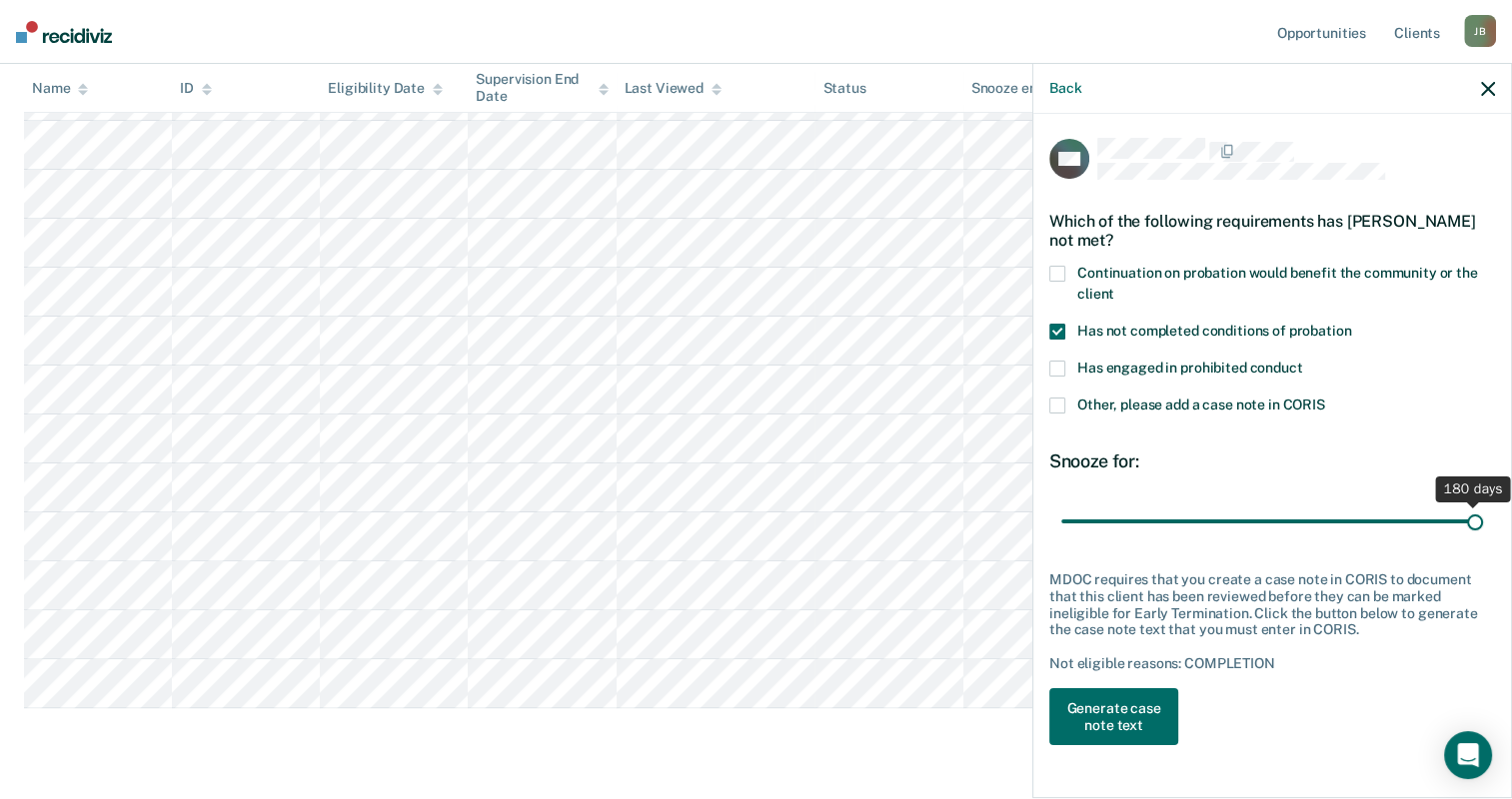 drag, startPoint x: 1179, startPoint y: 519, endPoint x: 1474, endPoint y: 522, distance: 295.01525 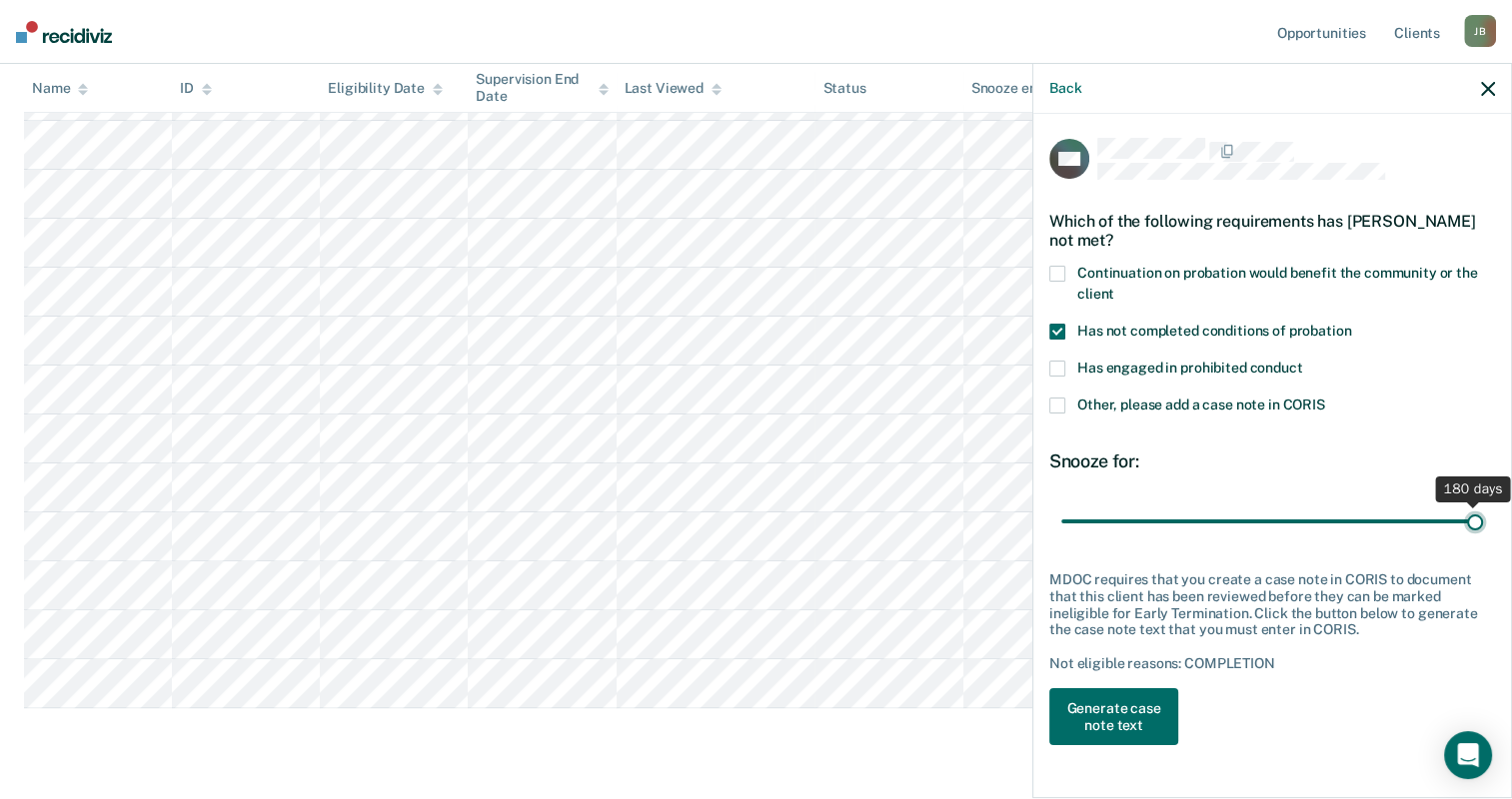 type on "180" 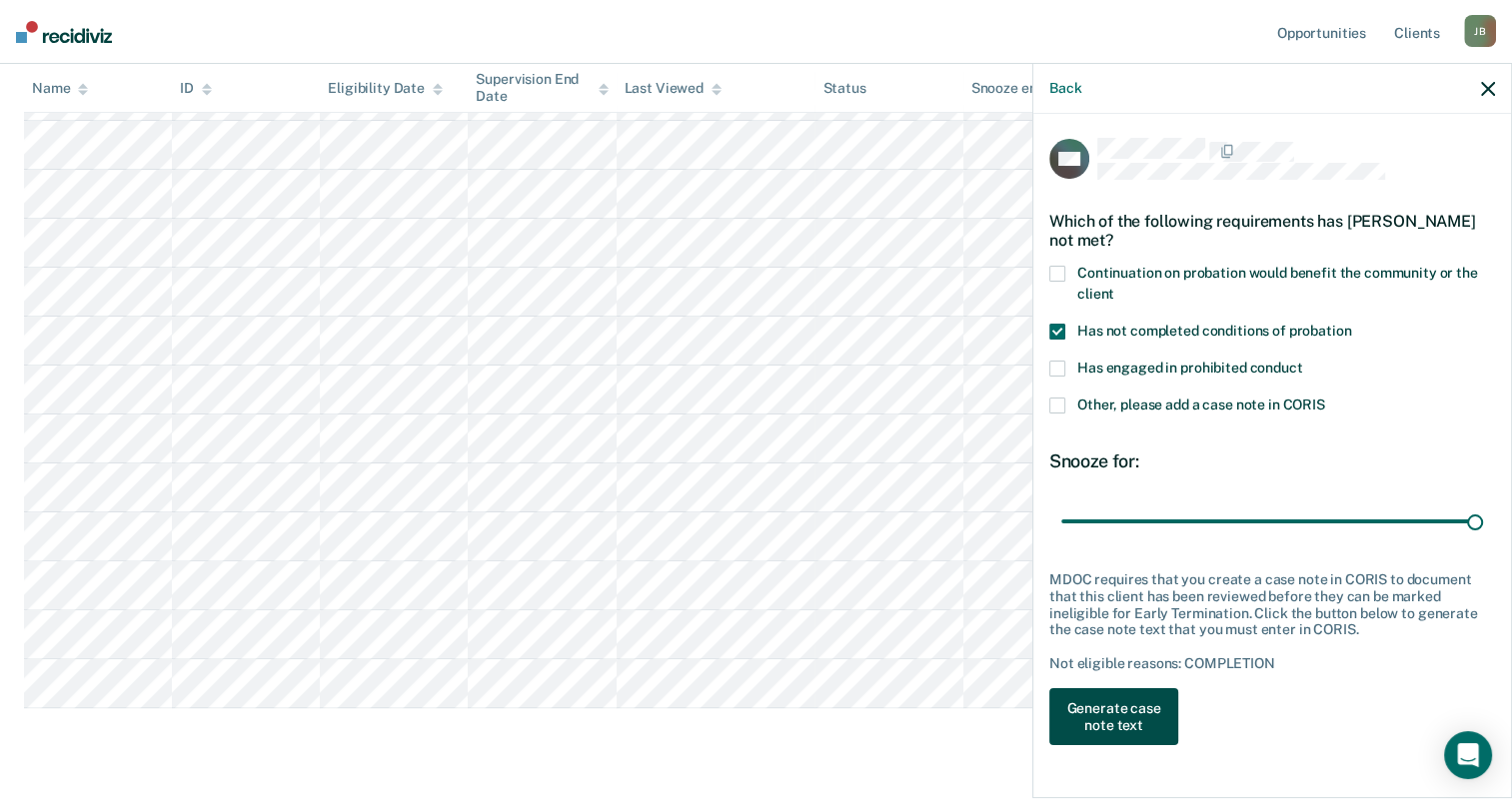 click on "Generate case note text" at bounding box center [1113, 717] 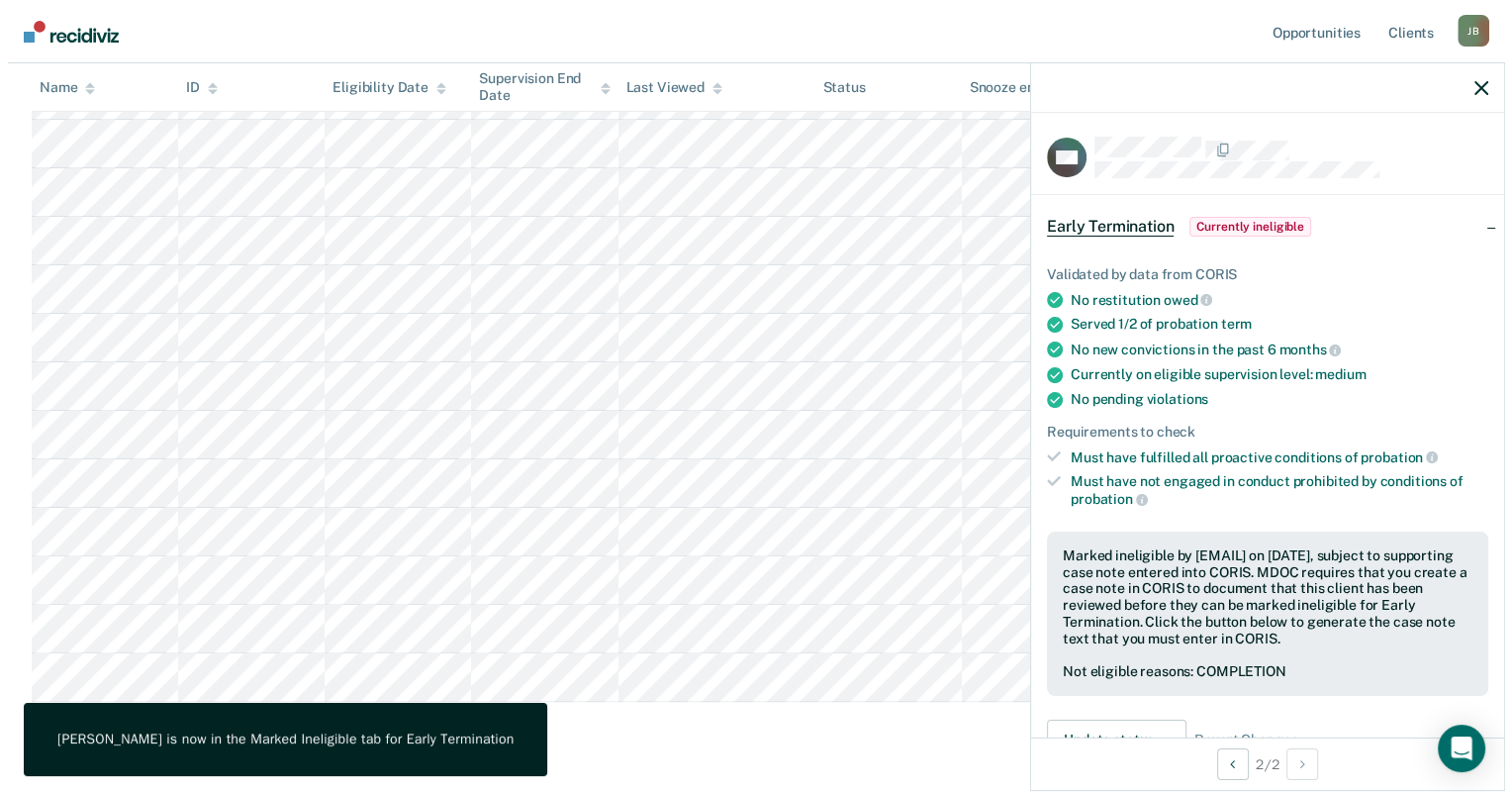scroll, scrollTop: 0, scrollLeft: 0, axis: both 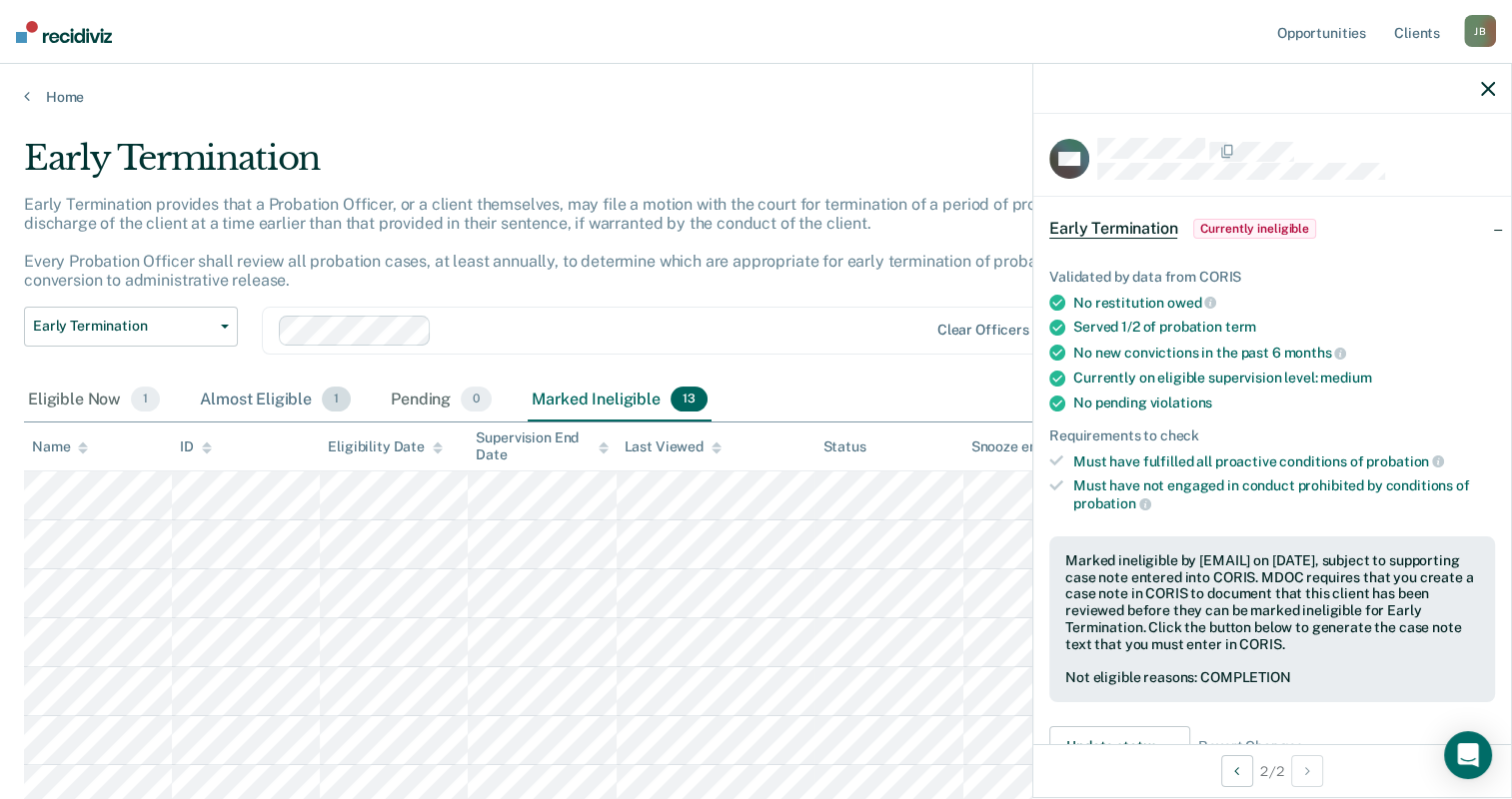 click on "Almost Eligible 1" at bounding box center (275, 400) 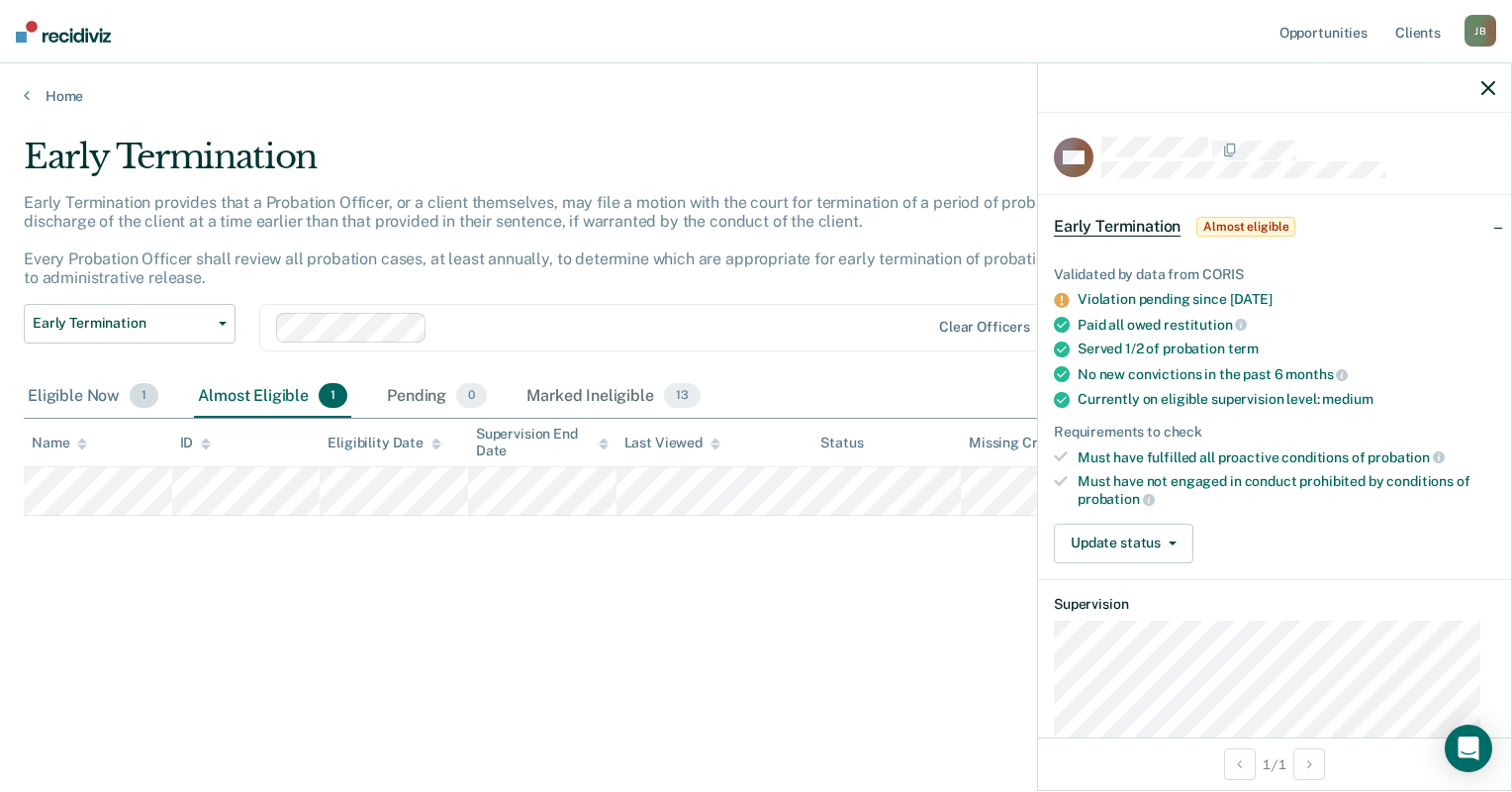 click on "Eligible Now 1" at bounding box center (93, 397) 